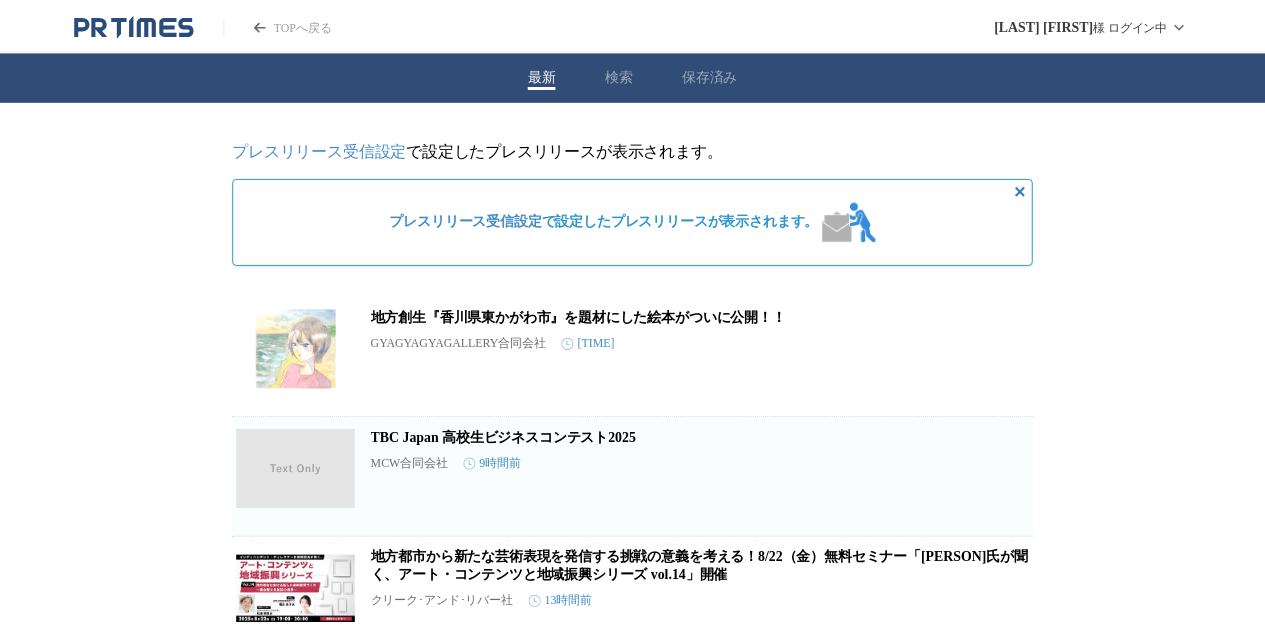 scroll, scrollTop: 0, scrollLeft: 0, axis: both 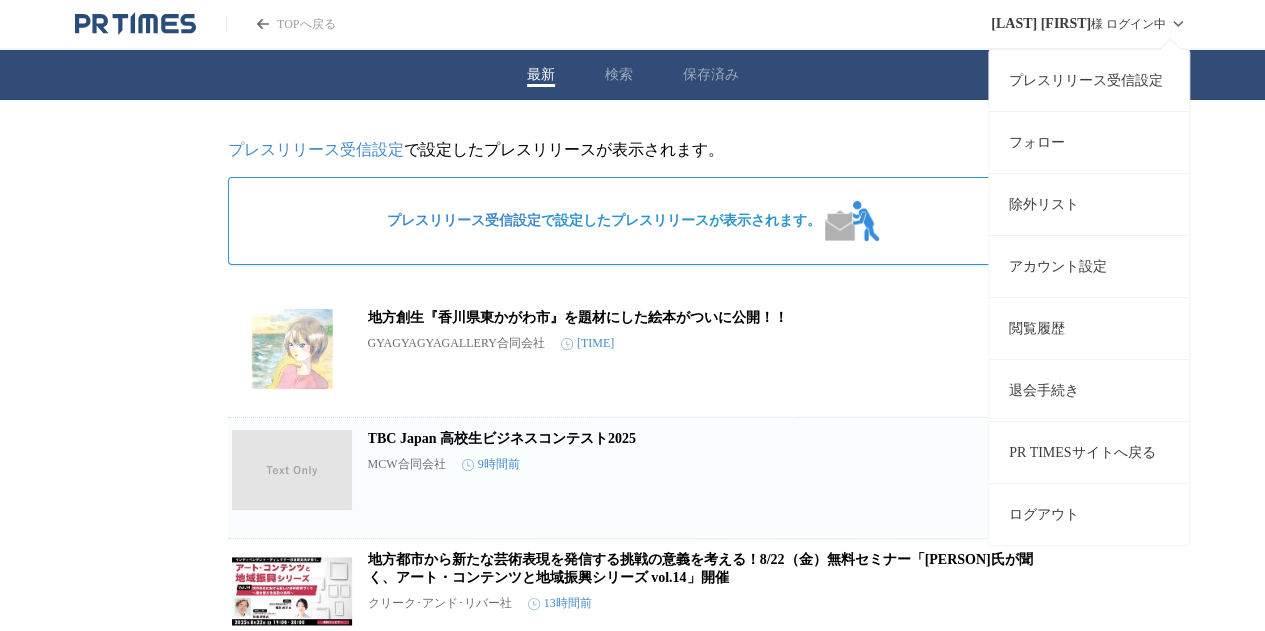 click on "アカウント設定" at bounding box center [1089, 266] 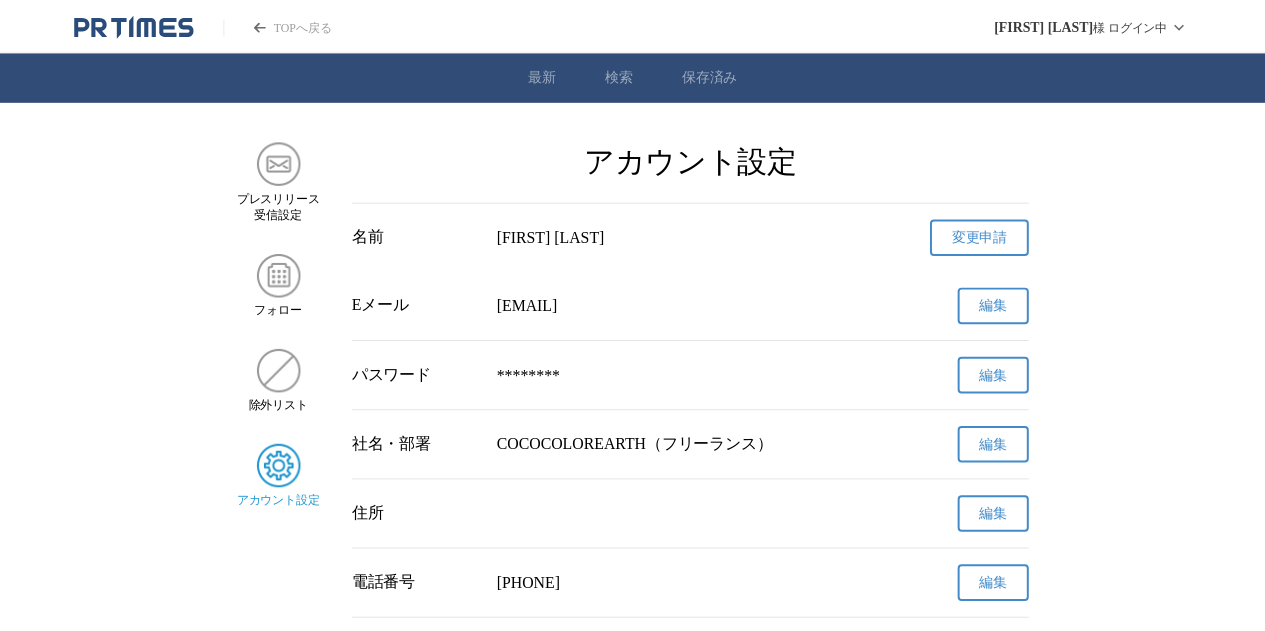 scroll, scrollTop: 0, scrollLeft: 0, axis: both 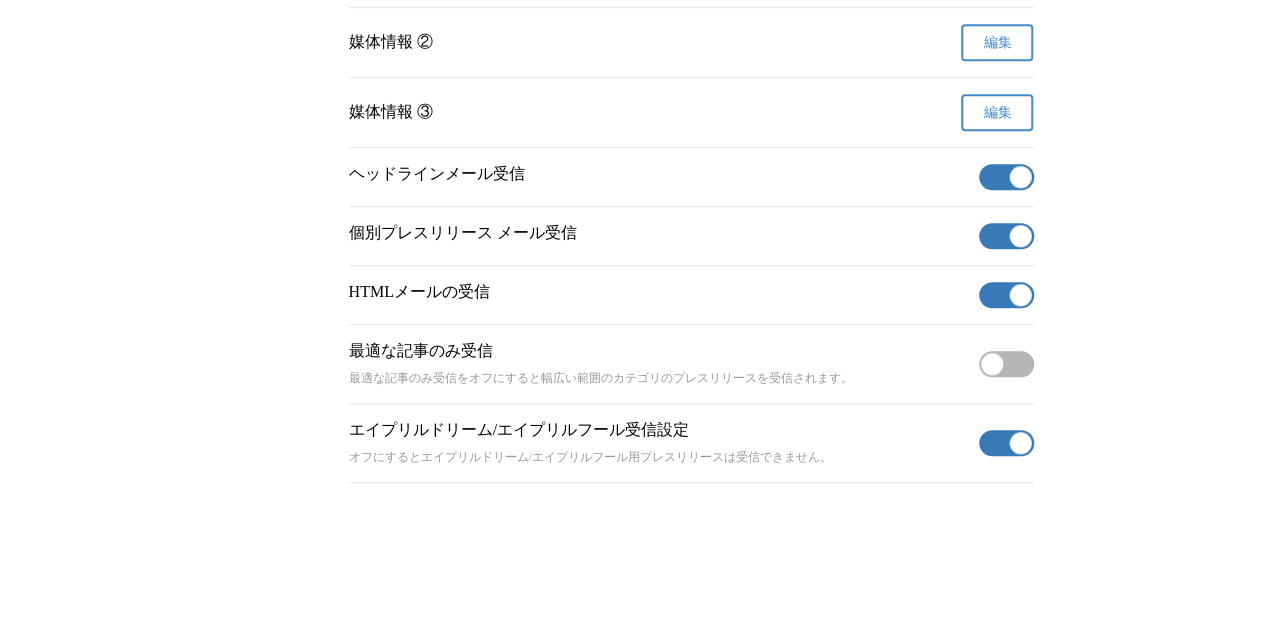 click on "有効" at bounding box center [1006, 177] 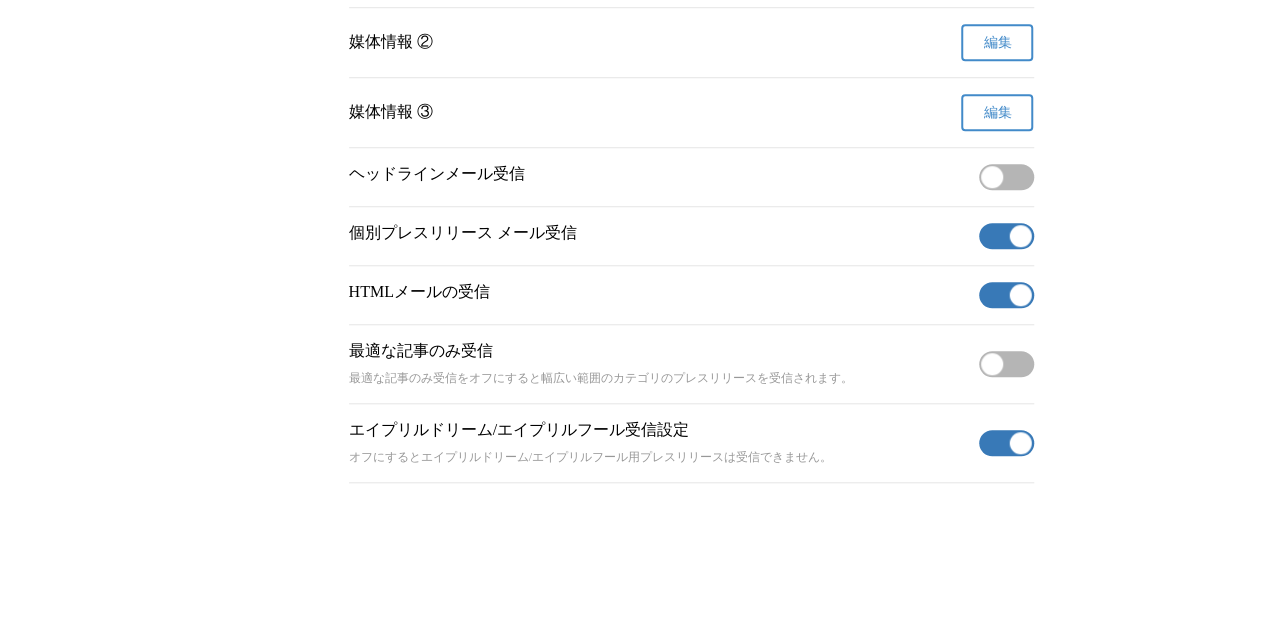click at bounding box center (1020, 236) 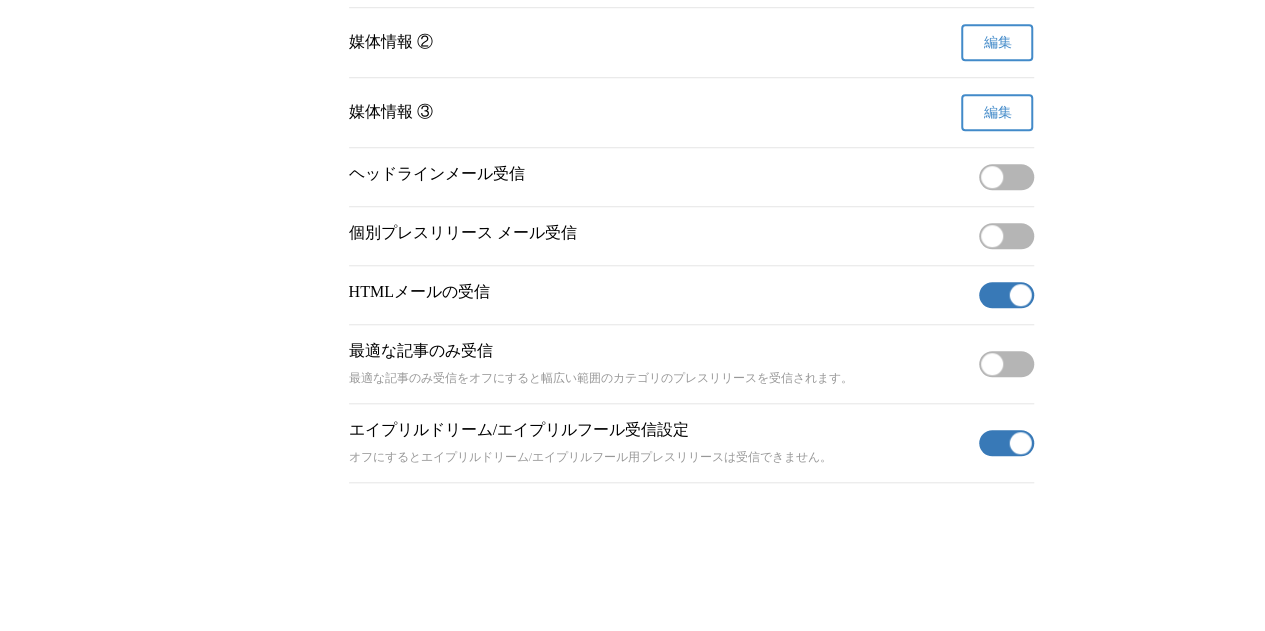 click at bounding box center (1020, 295) 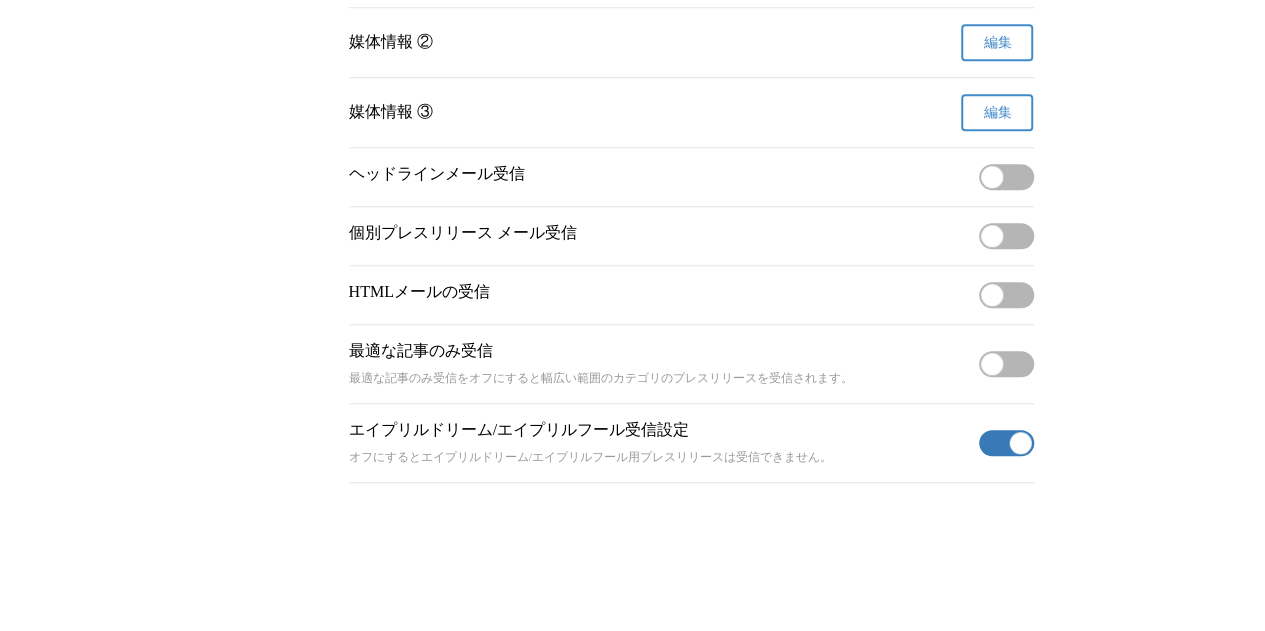 click on "有効" at bounding box center [1006, 443] 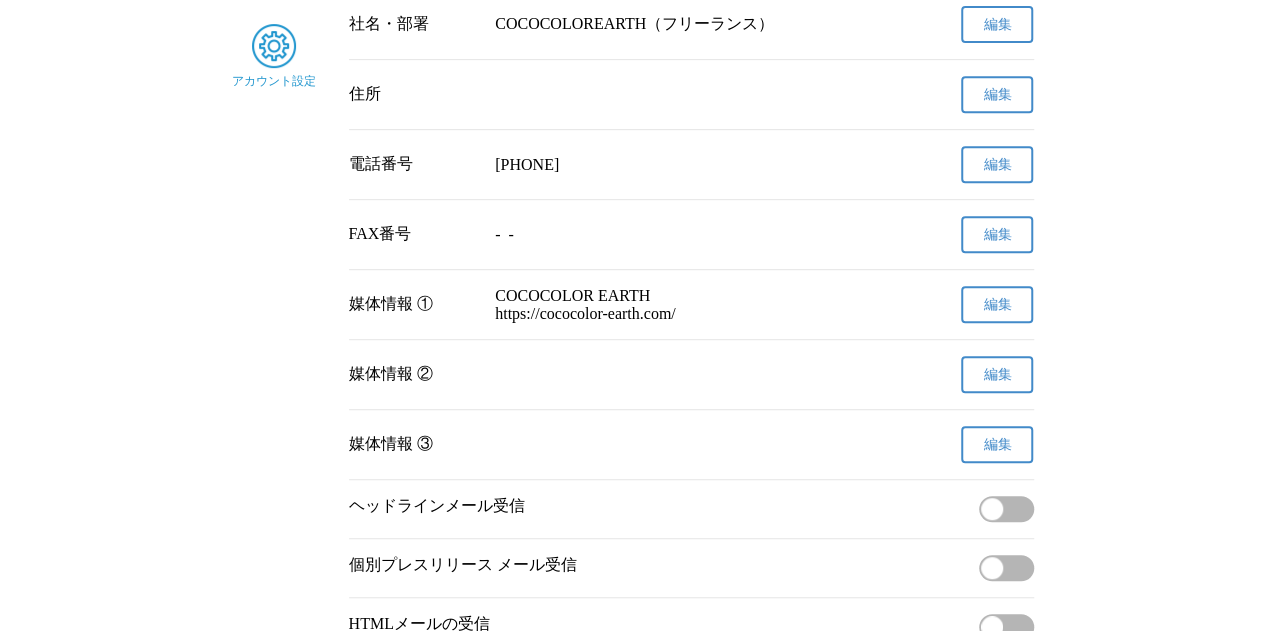 scroll, scrollTop: 400, scrollLeft: 0, axis: vertical 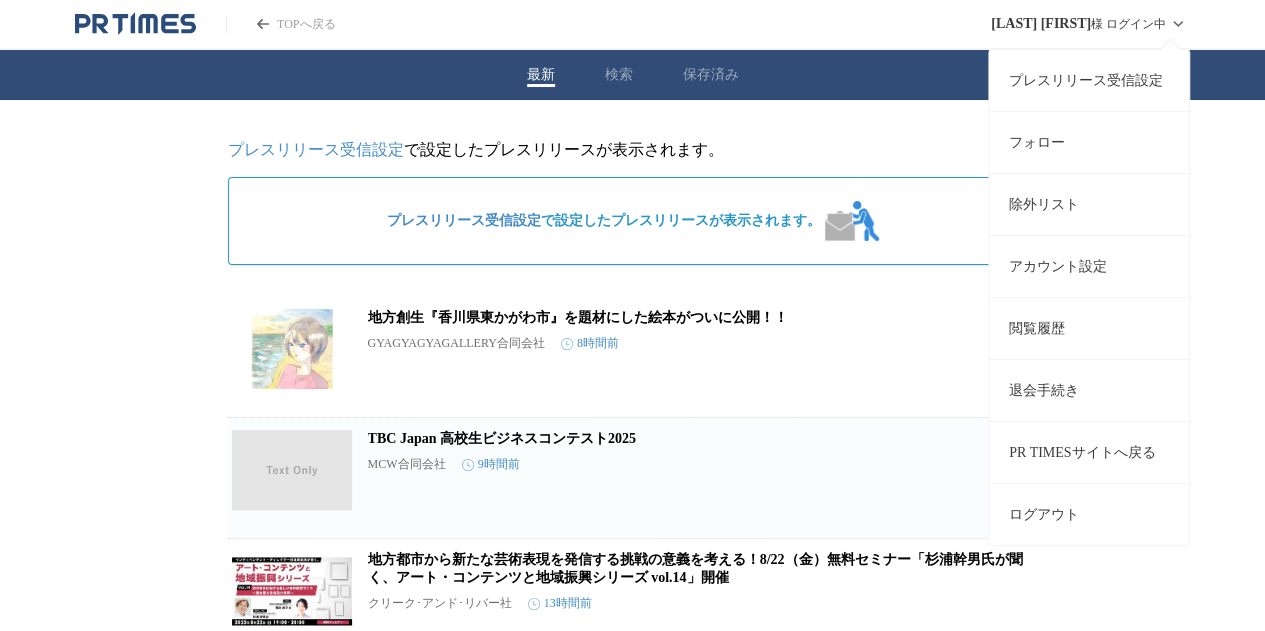click on "[LAST] [FIRST]" at bounding box center (1041, 24) 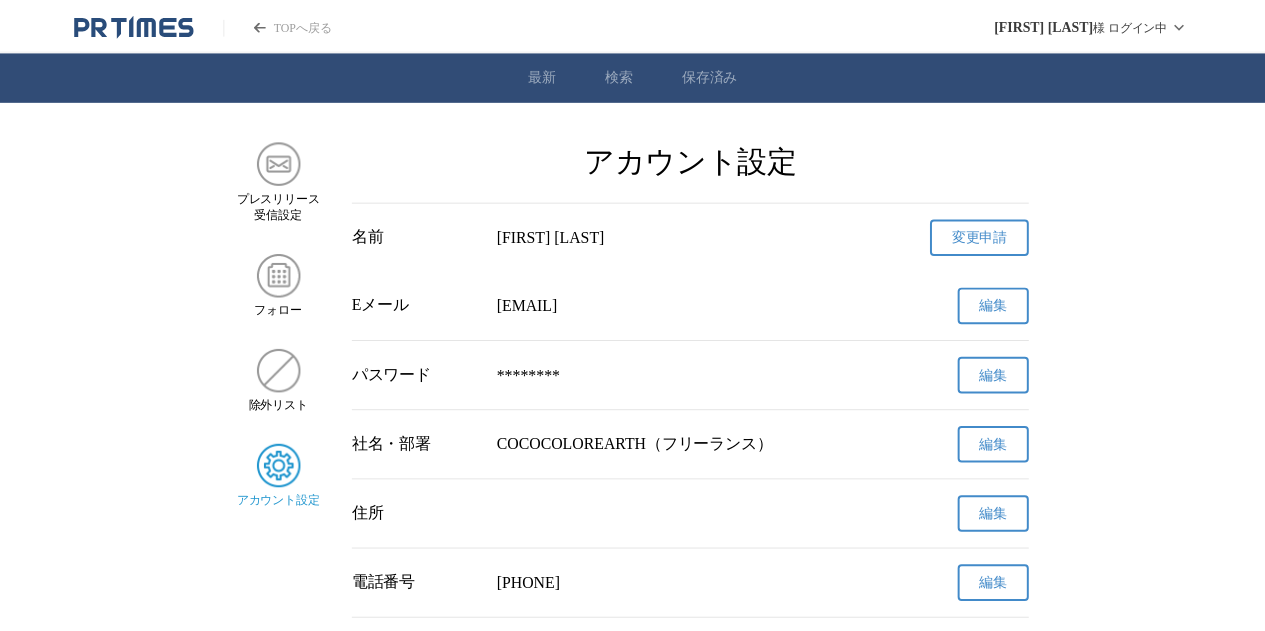 scroll, scrollTop: 0, scrollLeft: 0, axis: both 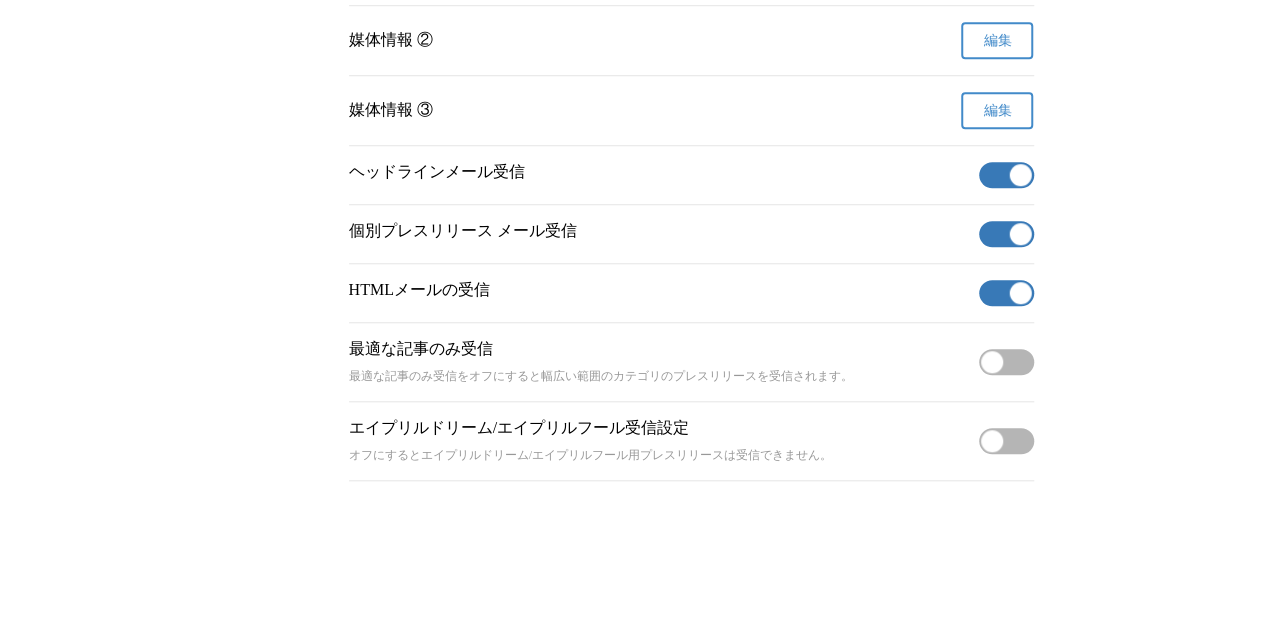 click on "プレスリリース
受信設定 フォロー 除外リスト アカウント設定 アカウント設定 名前 宏輝　吉田 変更申請 確認メールを送信しました メールの受信トレイをご確認ください はい Eメール cococolor.earth@gmail.com 編集 パスワード ******** 編集 社名・部署 COCOCOLOREARTH（フリーランス） 編集 住所
編集 電話番号 080 - 3579 - 1728 編集 FAX番号  -  -  編集 媒体情報 ① COCOCOLOR EARTH
https://cococolor-earth.com/ 編集 媒体情報 ②
編集 媒体情報 ③
編集 ヘッドラインメール受信 有効 個別プレスリリース メール受信 有効 HTMLメールの受信 有効 最適な記事のみ受信 最適な記事のみ受信をオフにすると幅広い範囲のカテゴリのプレスリリースを受信されます。 無効 エイプリルドリーム/エイプリルフール受信設定 無効" at bounding box center (632, -67) 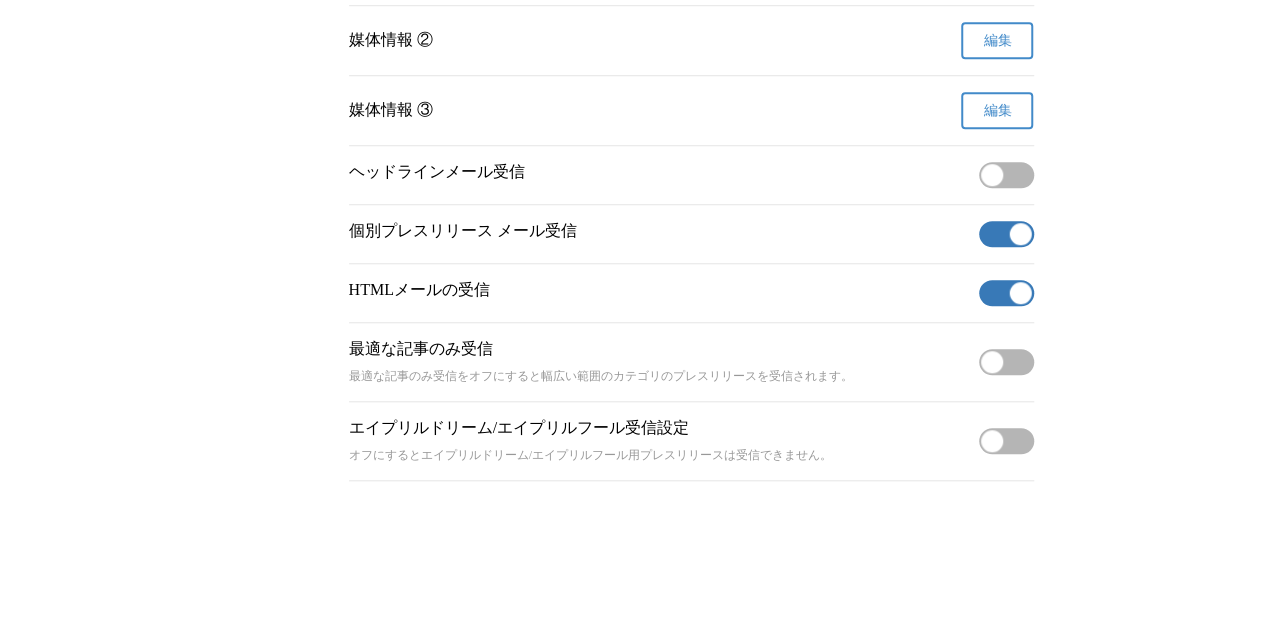 click on "個別プレスリリース メール受信 有効" at bounding box center (691, 234) 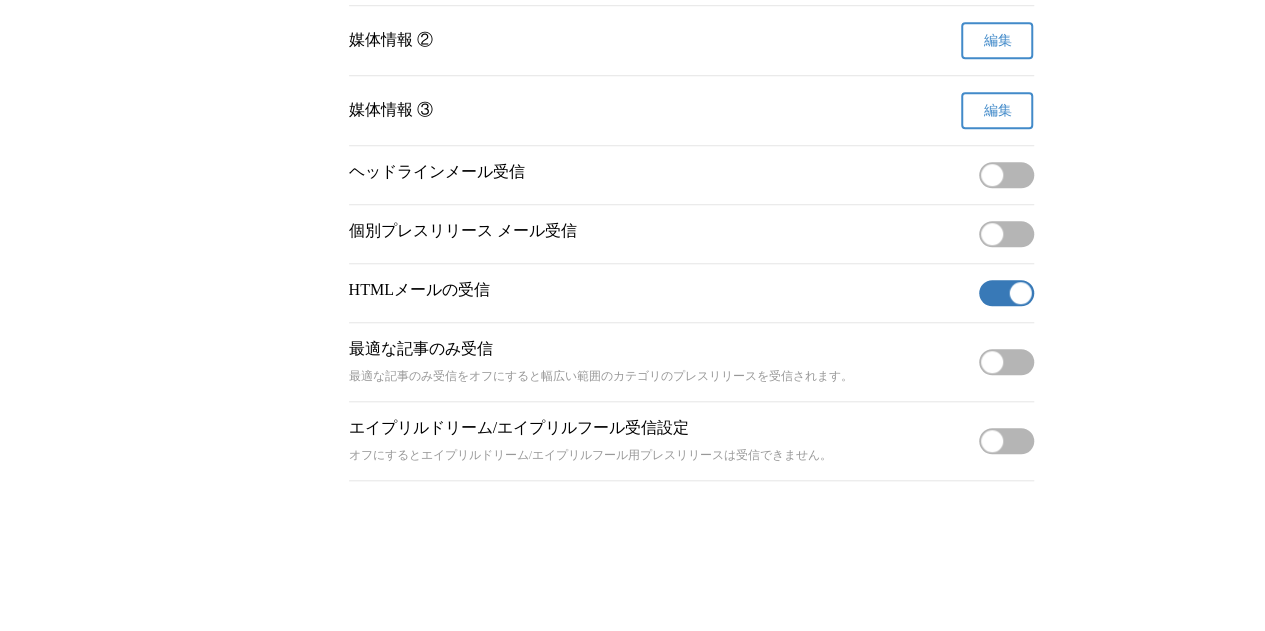 click at bounding box center [1020, 293] 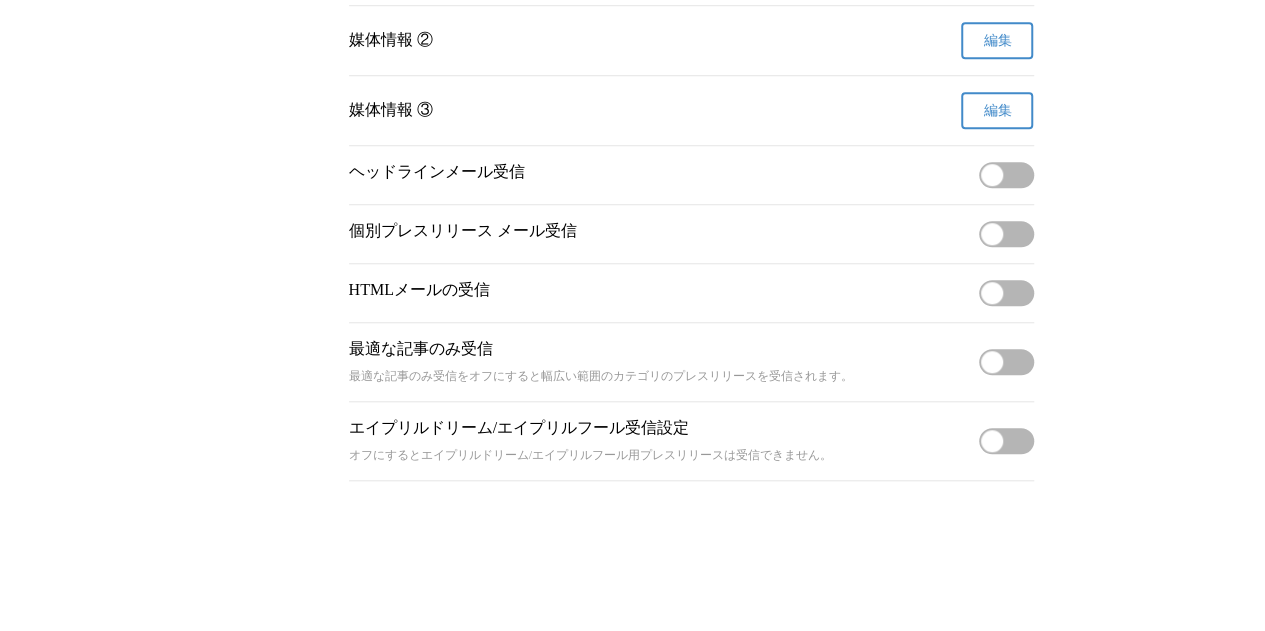 scroll, scrollTop: 784, scrollLeft: 0, axis: vertical 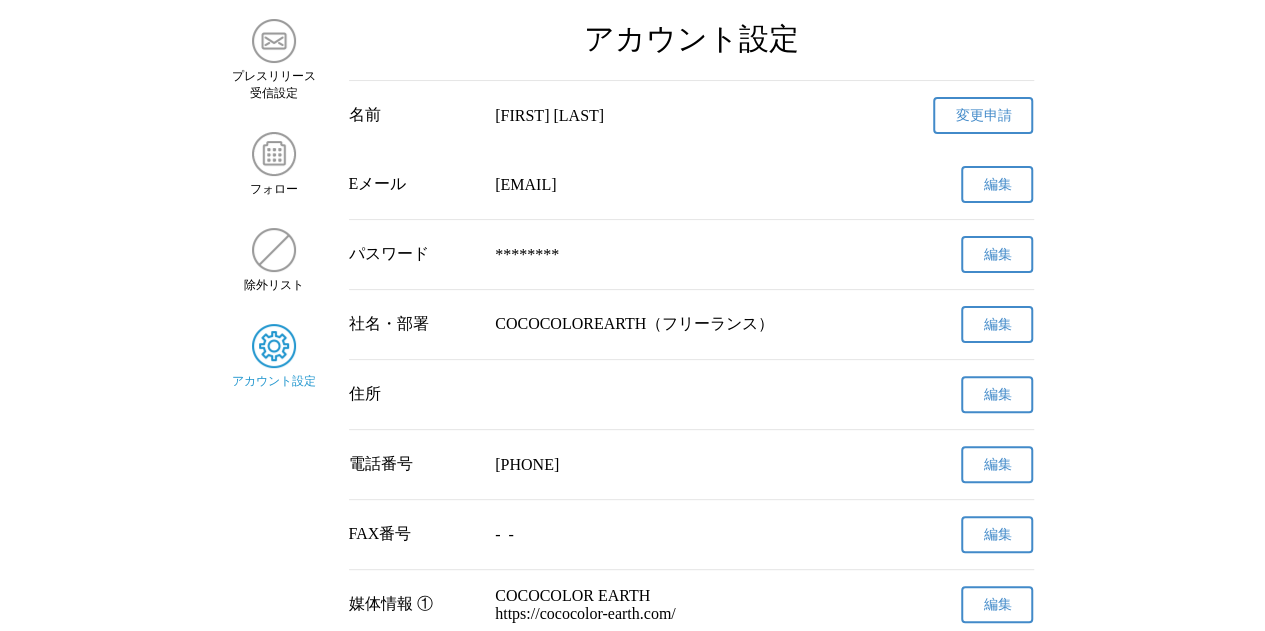click on "変更申請" at bounding box center (983, 115) 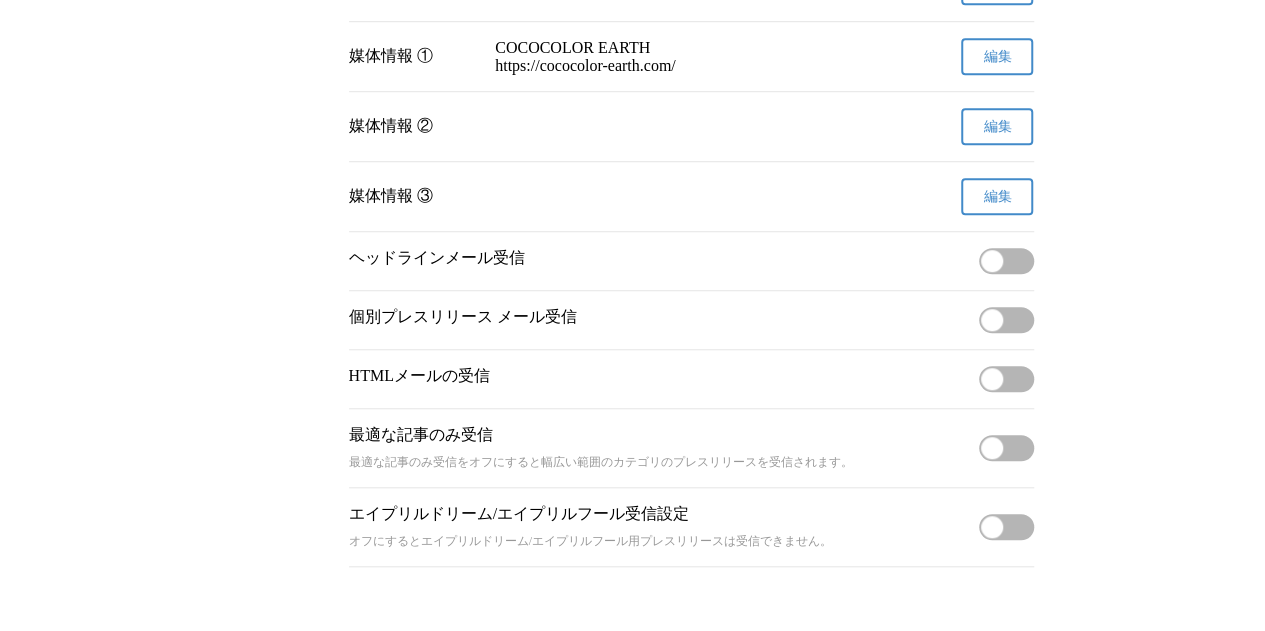 scroll, scrollTop: 784, scrollLeft: 0, axis: vertical 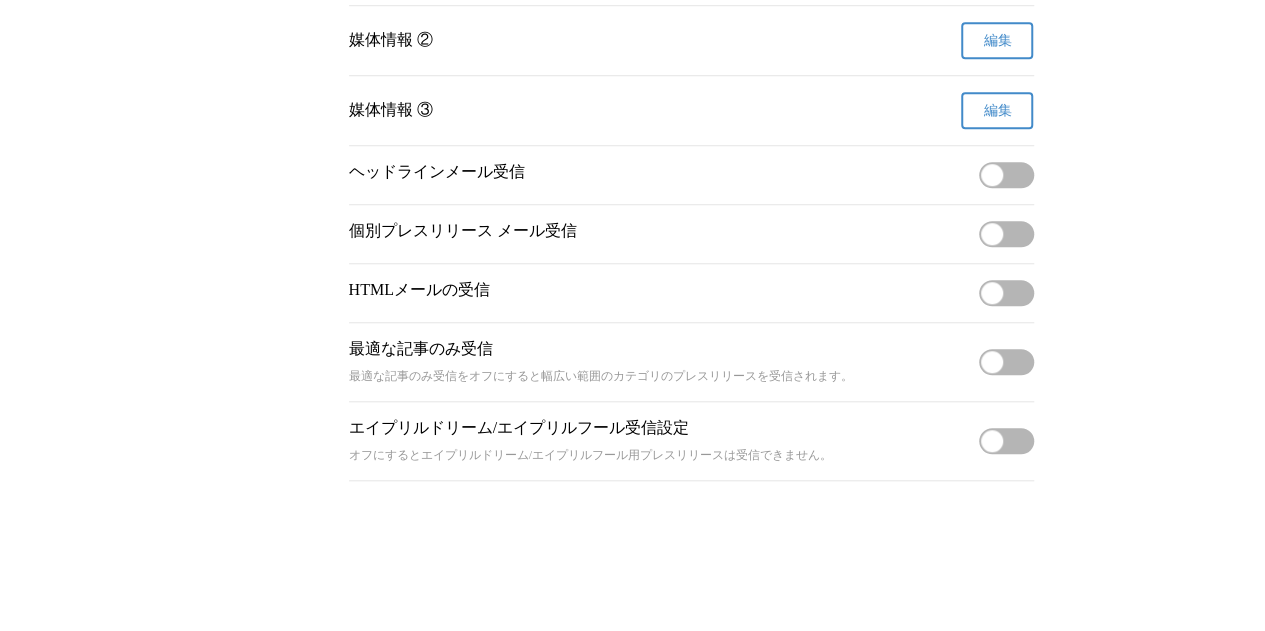 click on "プレスリリース
受信設定 フォロー 除外リスト アカウント設定 アカウント設定 名前 宏輝　吉田 変更申請 確認メールを送信しました メールの受信トレイをご確認ください はい Eメール cococolor.earth@gmail.com 編集 パスワード ******** 編集 社名・部署 COCOCOLOREARTH（フリーランス） 編集 住所
編集 電話番号 080 - 3579 - 1728 編集 FAX番号  -  -  編集 媒体情報 ① COCOCOLOR EARTH
https://cococolor-earth.com/ 編集 媒体情報 ②
編集 媒体情報 ③
編集 ヘッドラインメール受信 無効 個別プレスリリース メール受信 無効 HTMLメールの受信 無効 最適な記事のみ受信 最適な記事のみ受信をオフにすると幅広い範囲のカテゴリのプレスリリースを受信されます。 無効 エイプリルドリーム/エイプリルフール受信設定 無効" at bounding box center (632, -67) 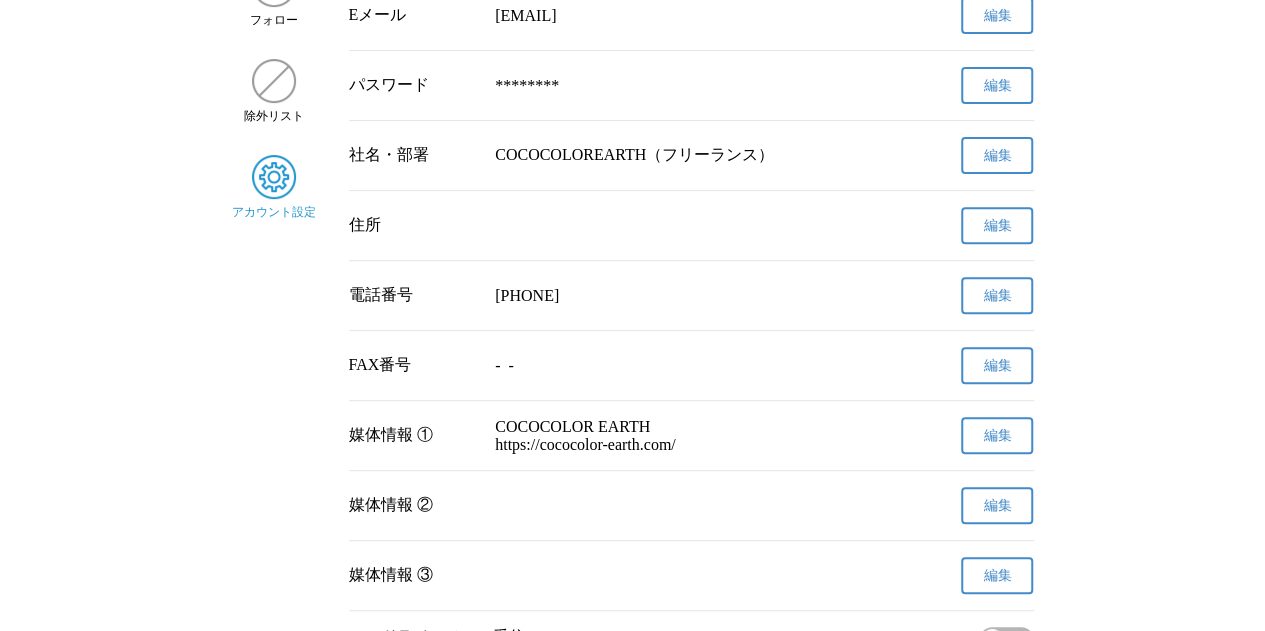 scroll, scrollTop: 0, scrollLeft: 0, axis: both 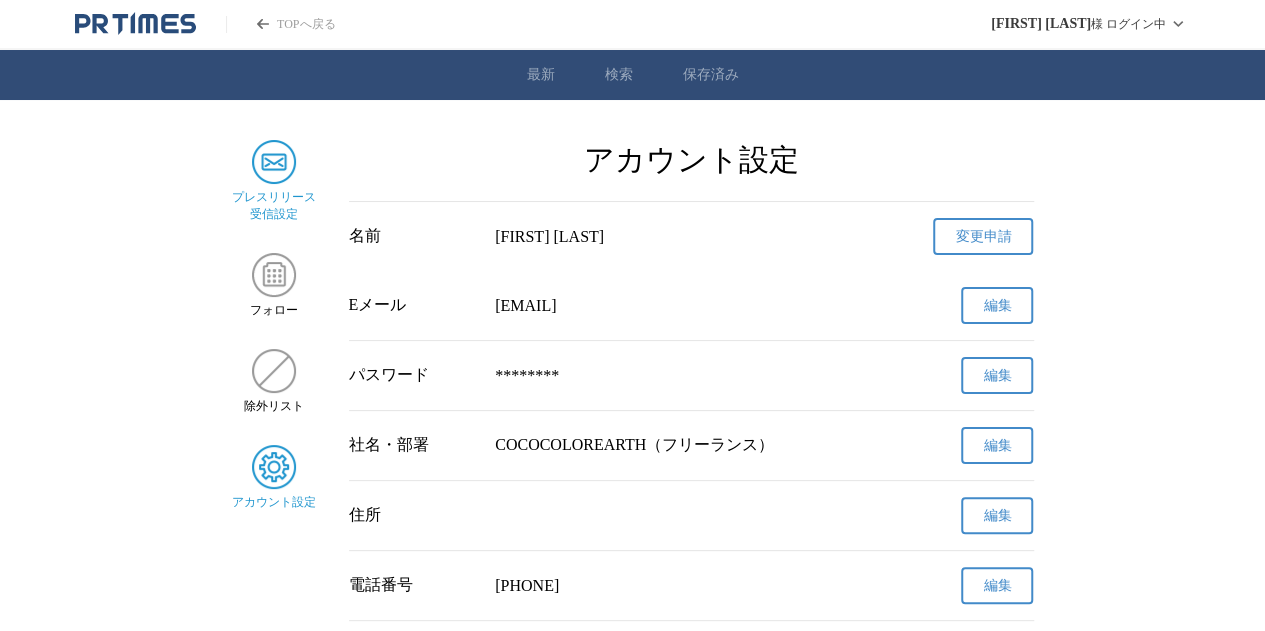 click at bounding box center (274, 162) 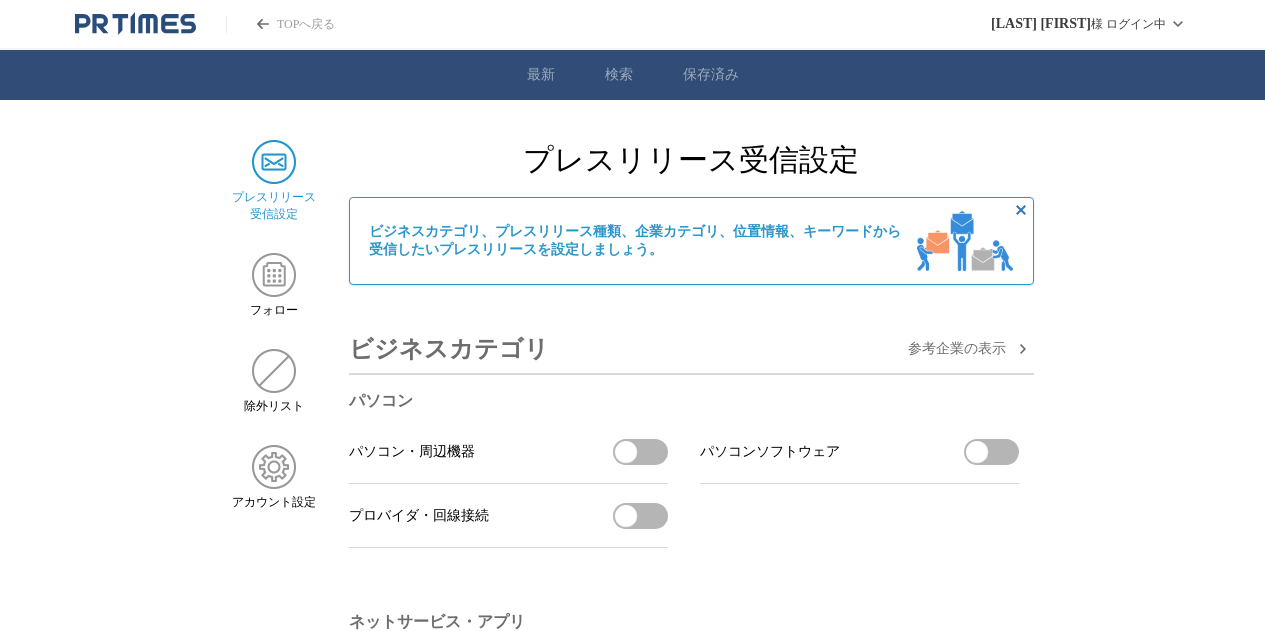 scroll, scrollTop: 0, scrollLeft: 0, axis: both 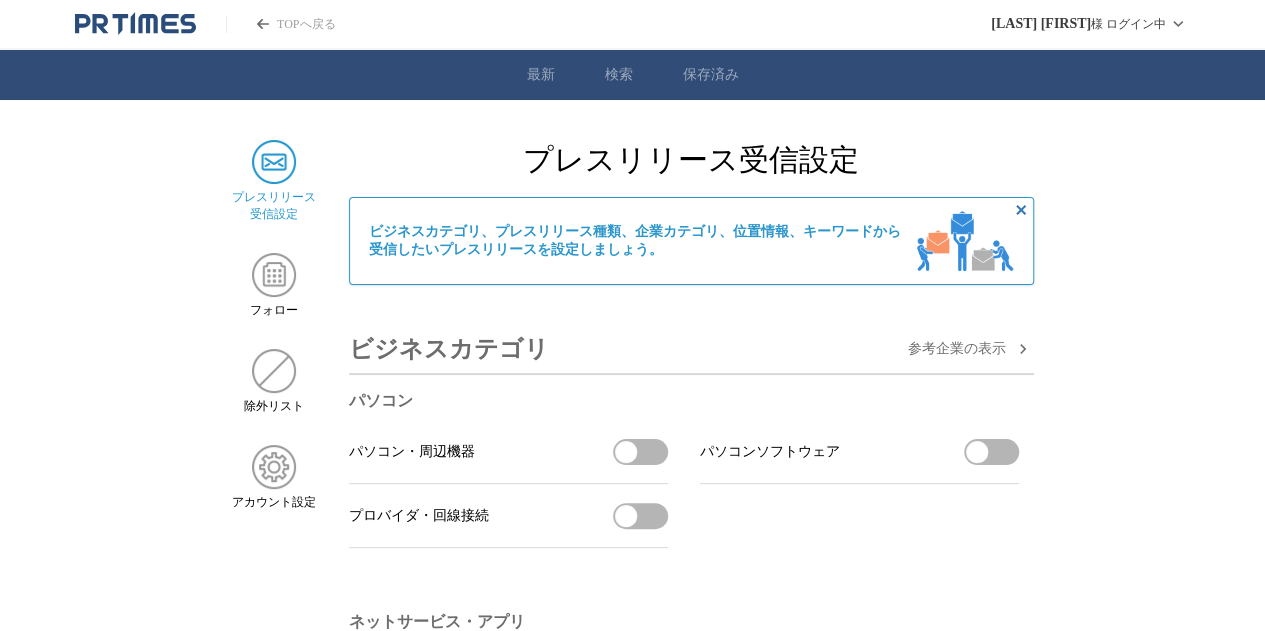click on "最新 検索 保存済み" at bounding box center (632, 75) 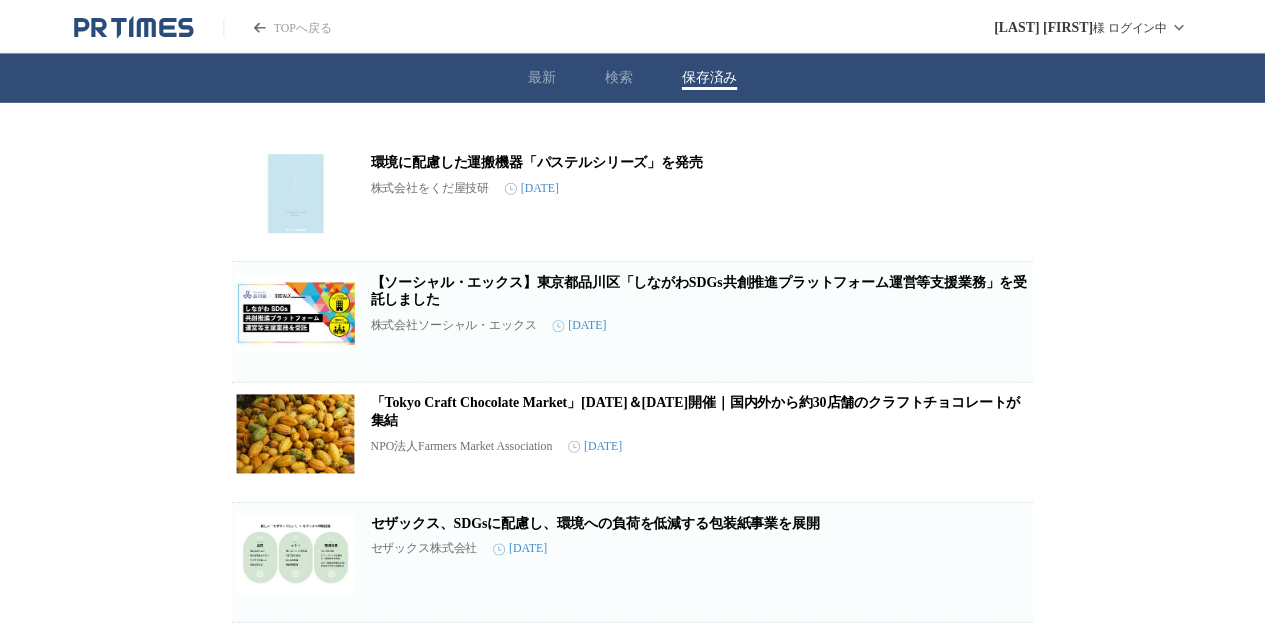 scroll, scrollTop: 0, scrollLeft: 0, axis: both 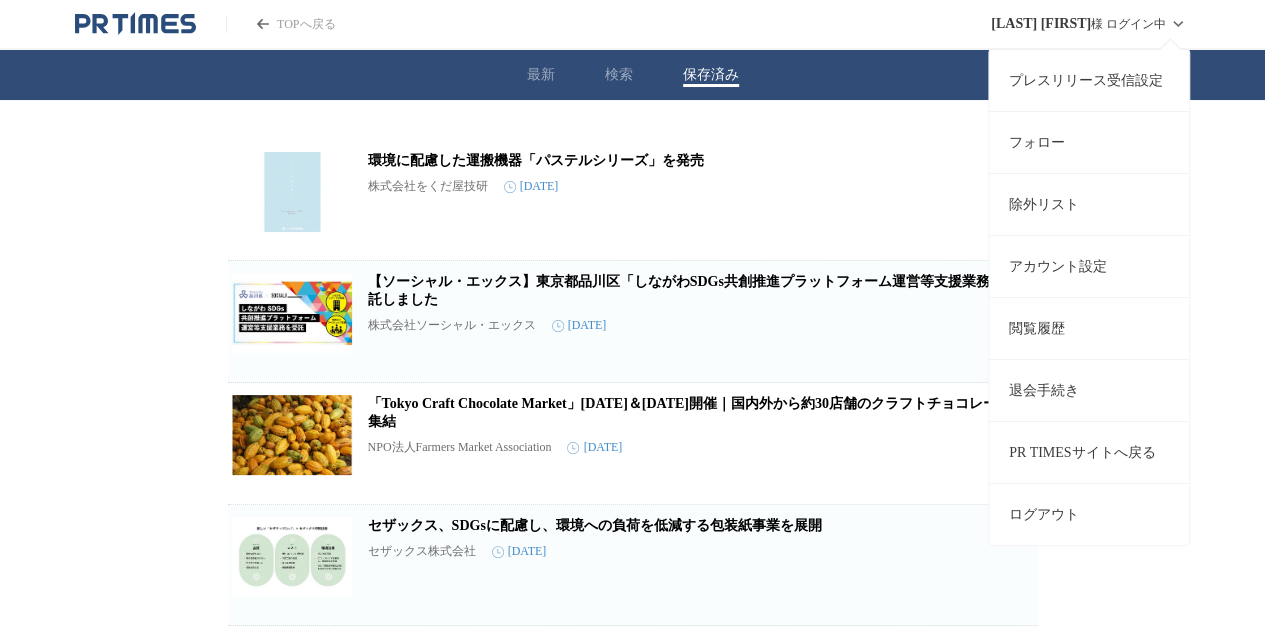click on "プレスリリース受信設定 フォロー 除外リスト アカウント設定 閲覧履歴 退会手続き PR TIMESサイトへ戻る ログアウト" at bounding box center [1089, 292] 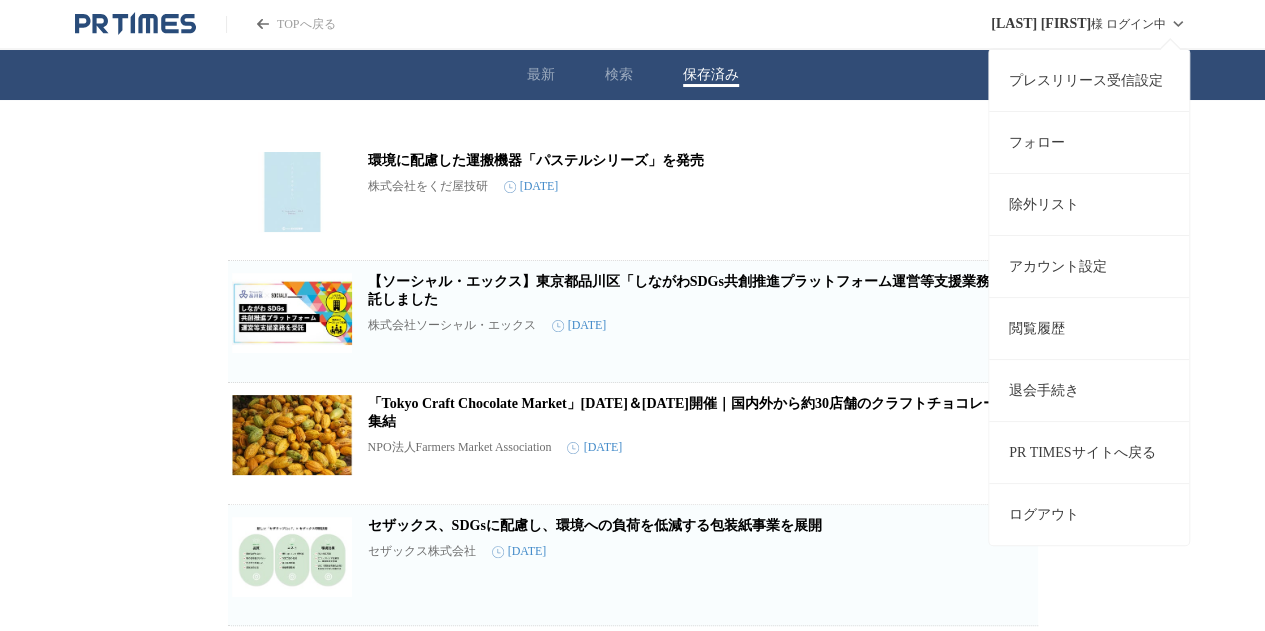 click on "アカウント設定" at bounding box center (1089, 266) 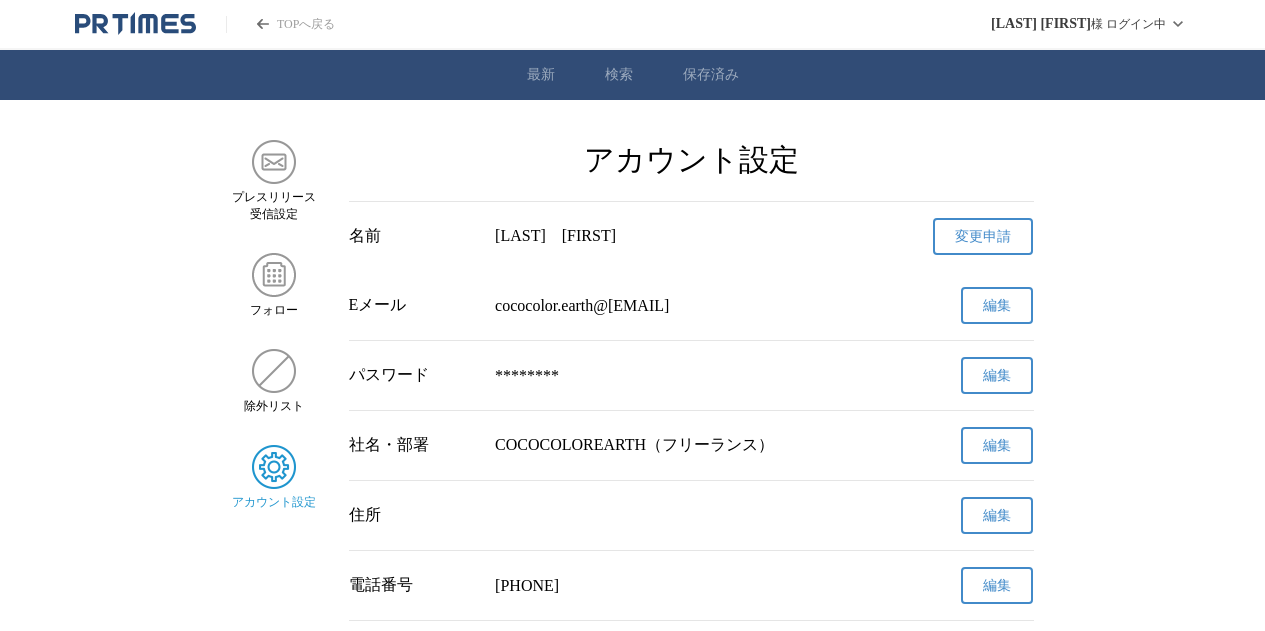 scroll, scrollTop: 0, scrollLeft: 0, axis: both 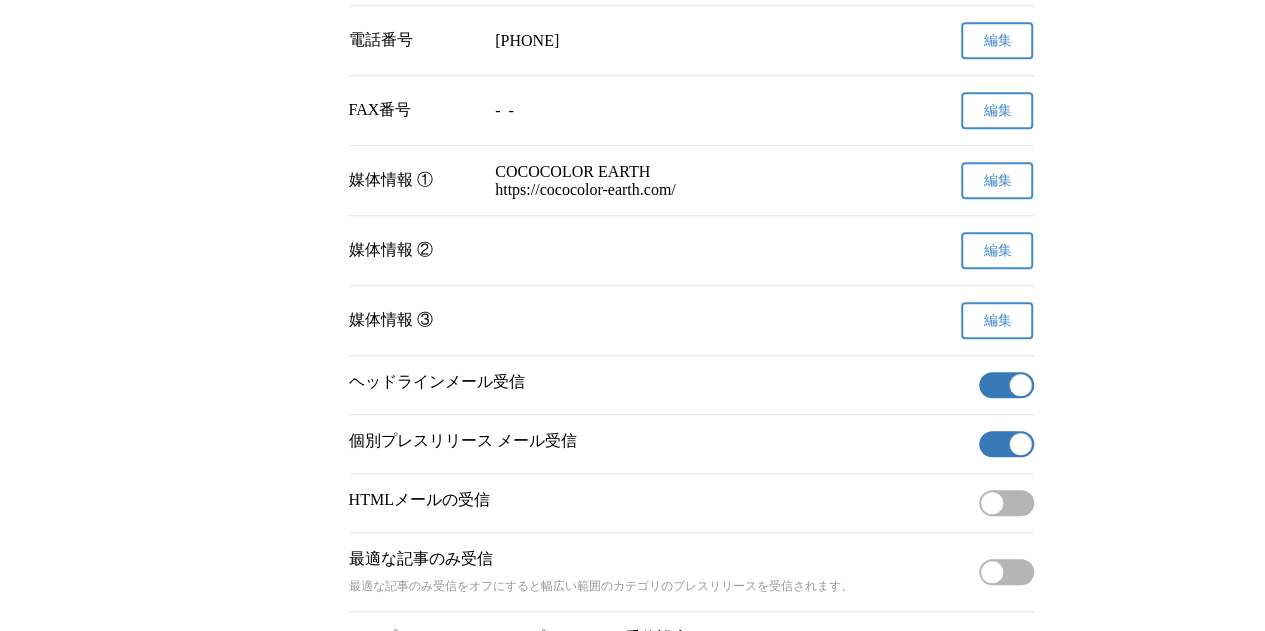 click on "有効" at bounding box center [1006, 444] 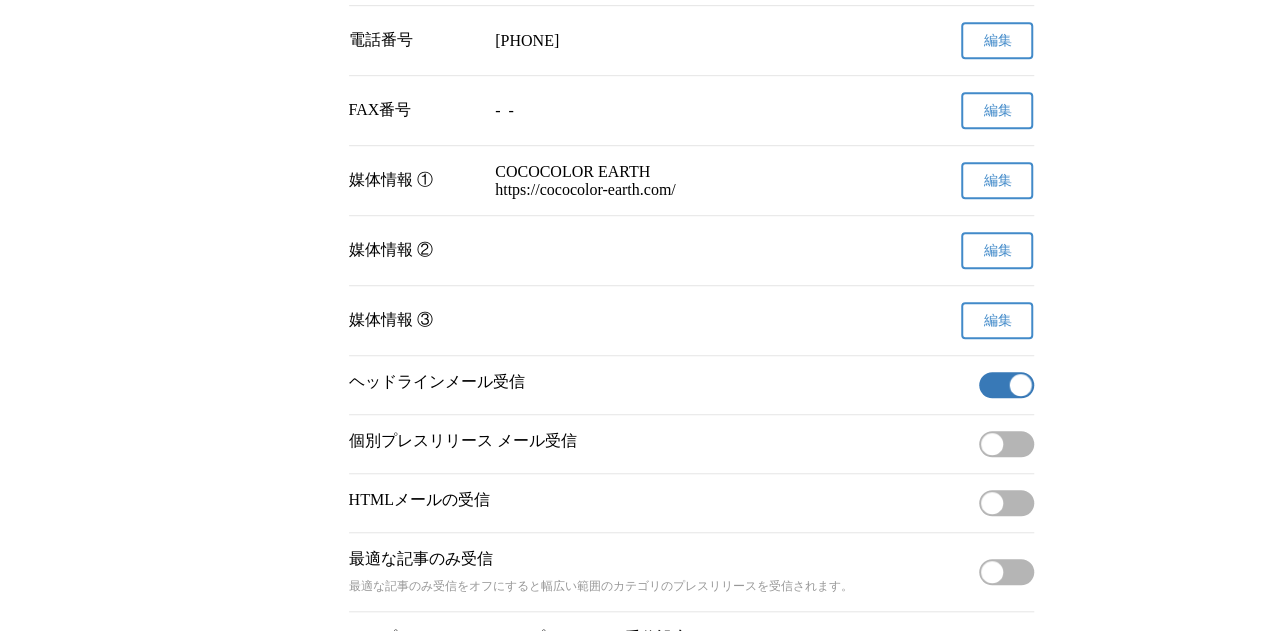 click at bounding box center [1020, 385] 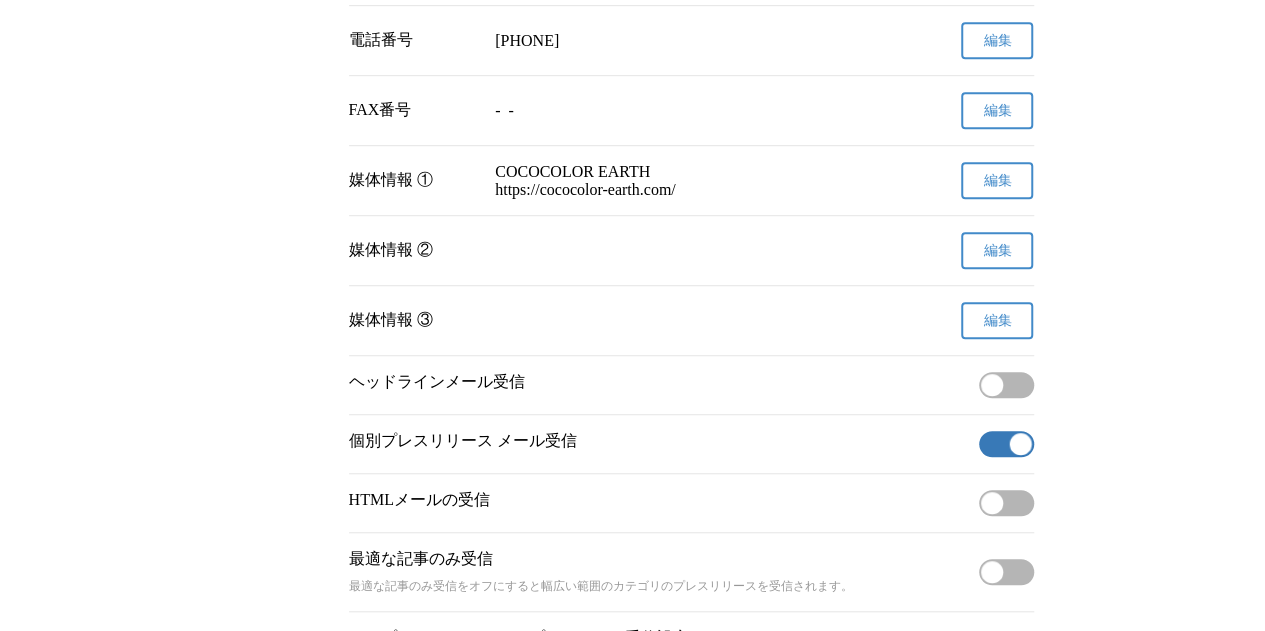 click on "有効" at bounding box center [1006, 444] 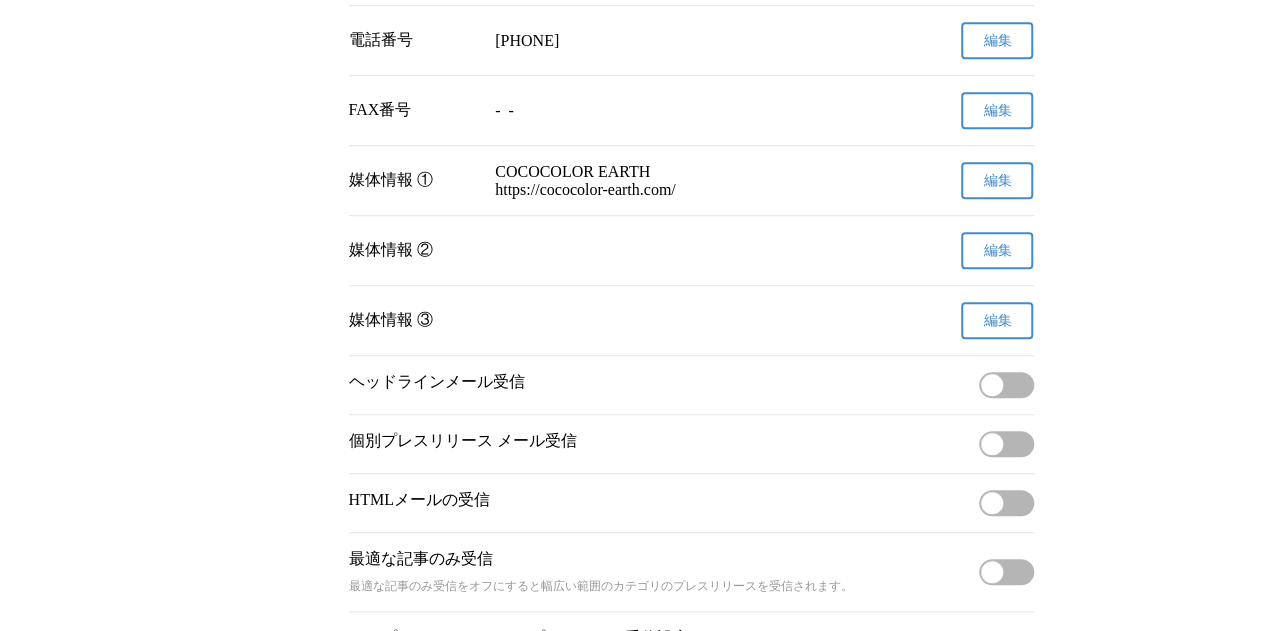click on "ヘッドラインメール受信 無効" at bounding box center [691, 385] 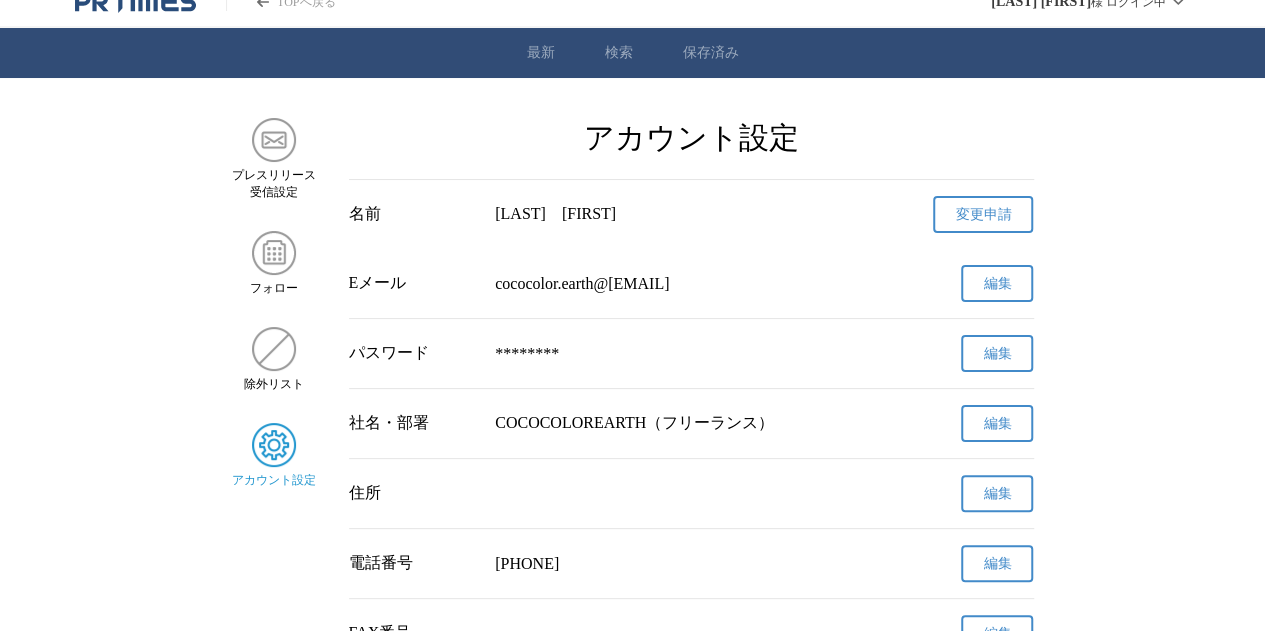 scroll, scrollTop: 5, scrollLeft: 0, axis: vertical 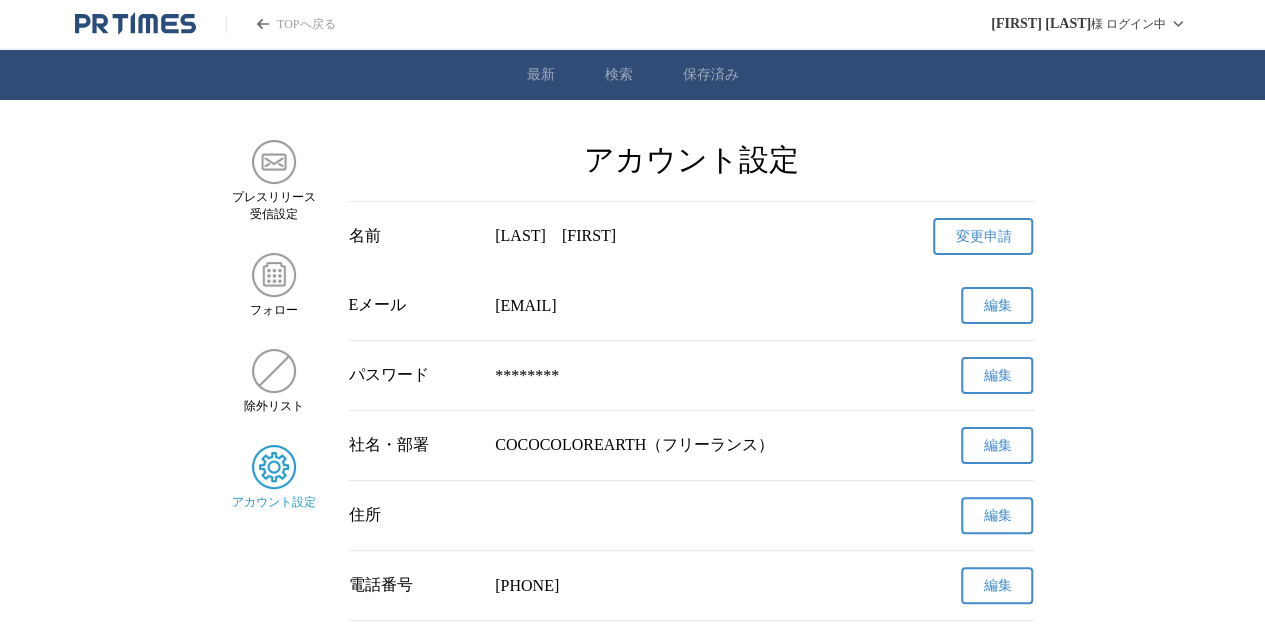 click on "最新 検索 保存済み" at bounding box center [632, 75] 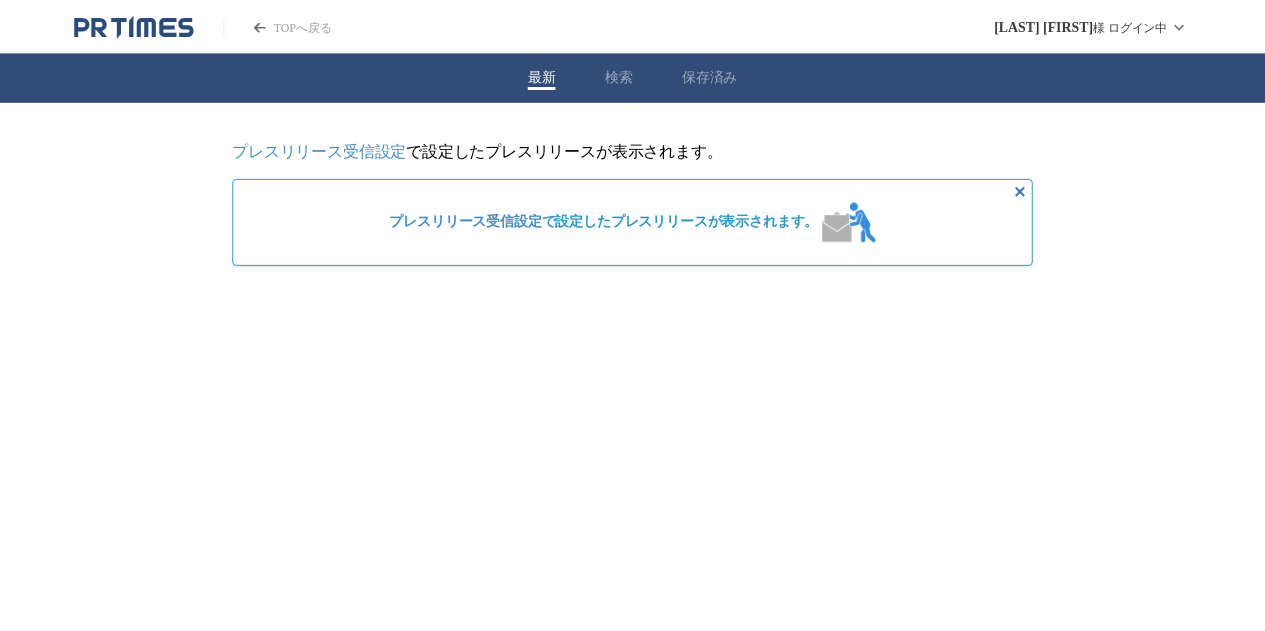 scroll, scrollTop: 0, scrollLeft: 0, axis: both 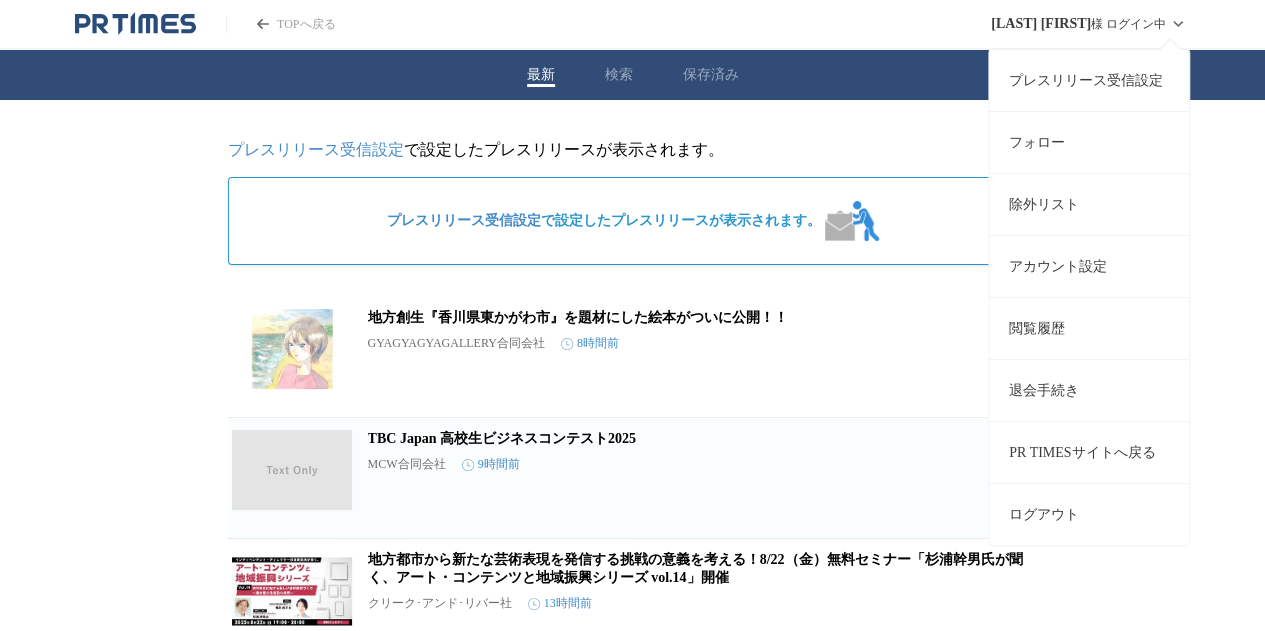 click on "[LAST] [FIRST]" at bounding box center [1041, 24] 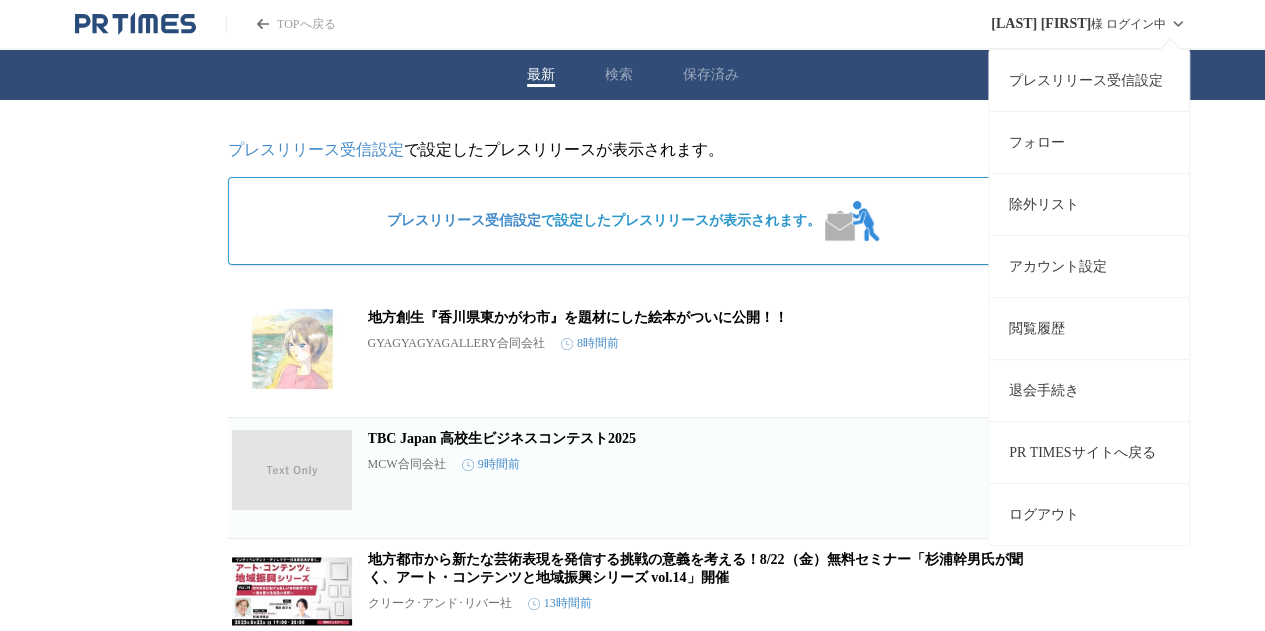 click on "アカウント設定" at bounding box center [1089, 266] 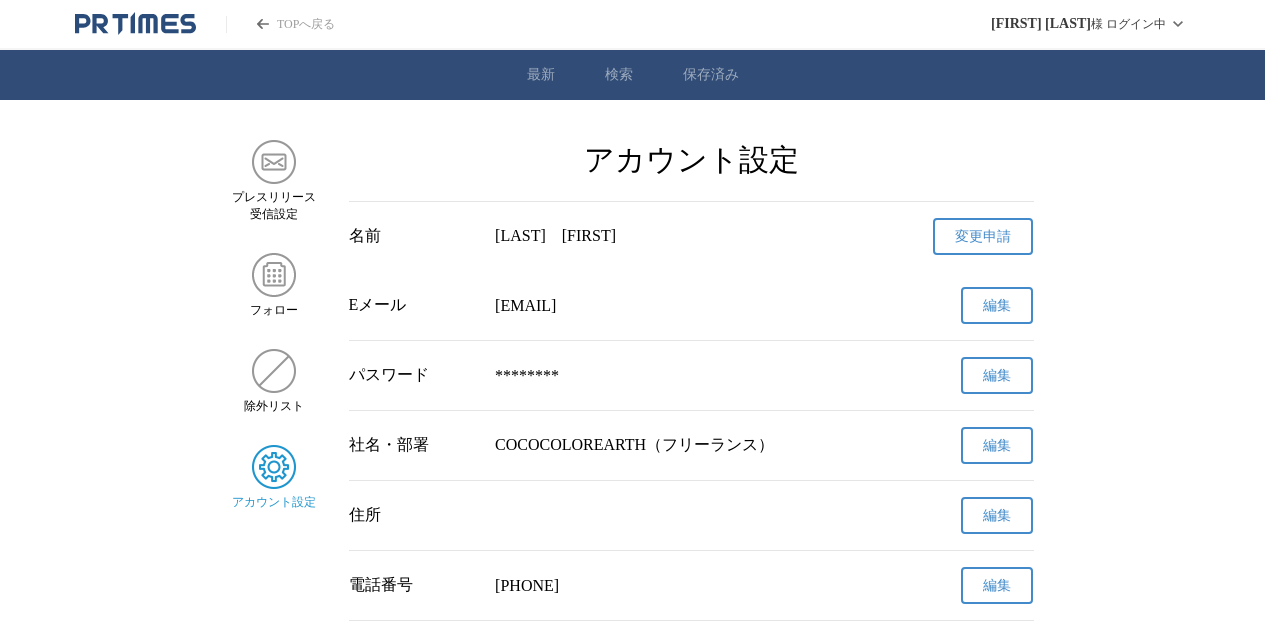 scroll, scrollTop: 0, scrollLeft: 0, axis: both 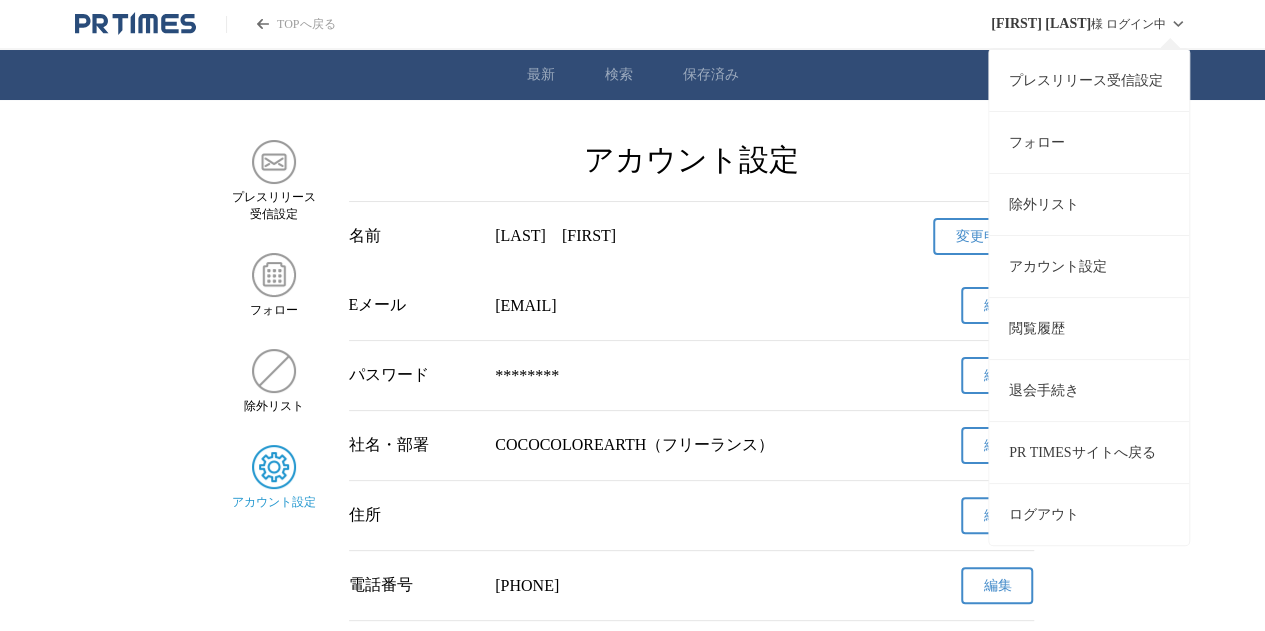 click on "プレスリリース受信設定" at bounding box center (1089, 80) 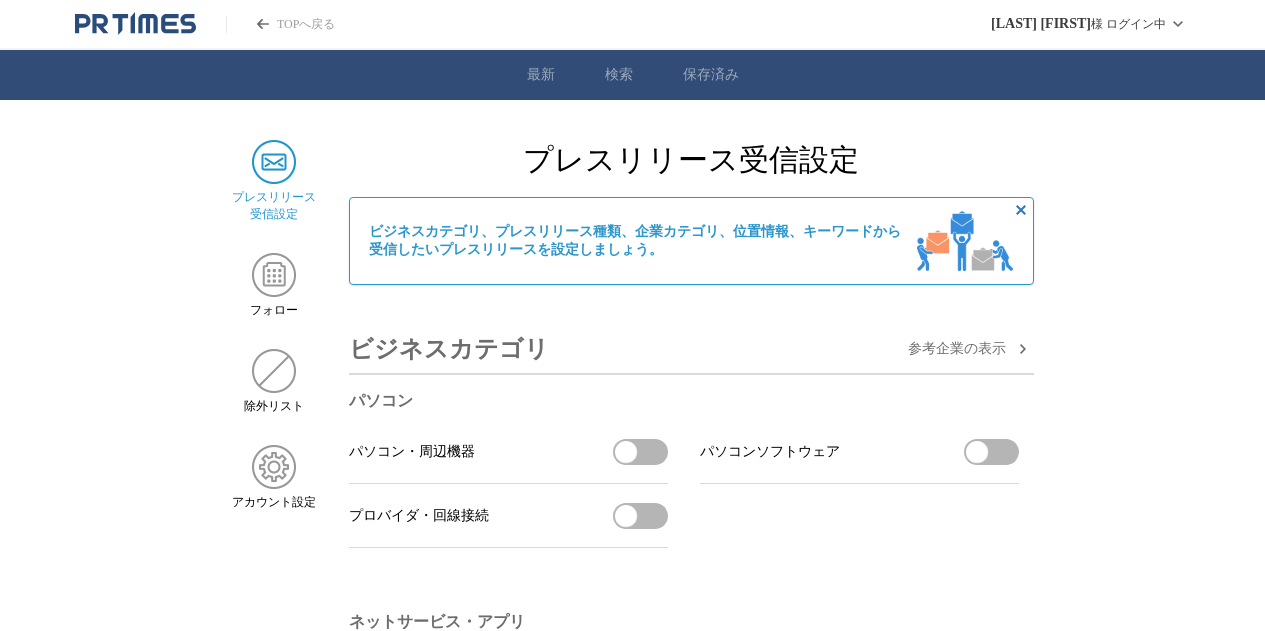 scroll, scrollTop: 0, scrollLeft: 0, axis: both 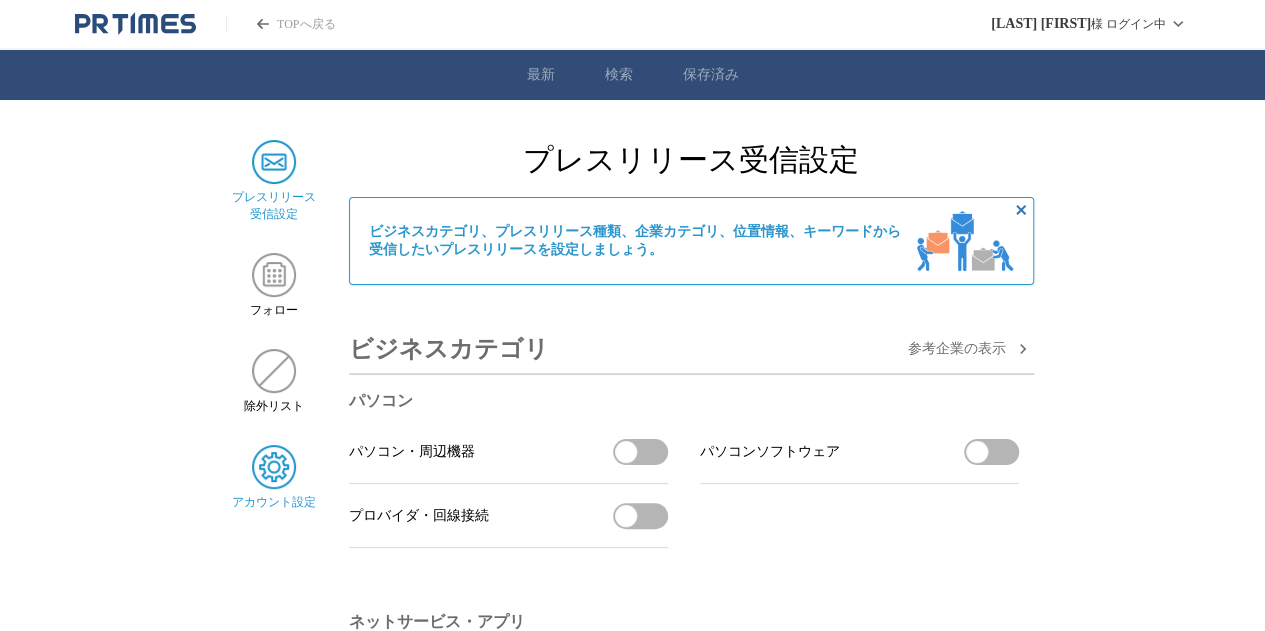 click at bounding box center [274, 467] 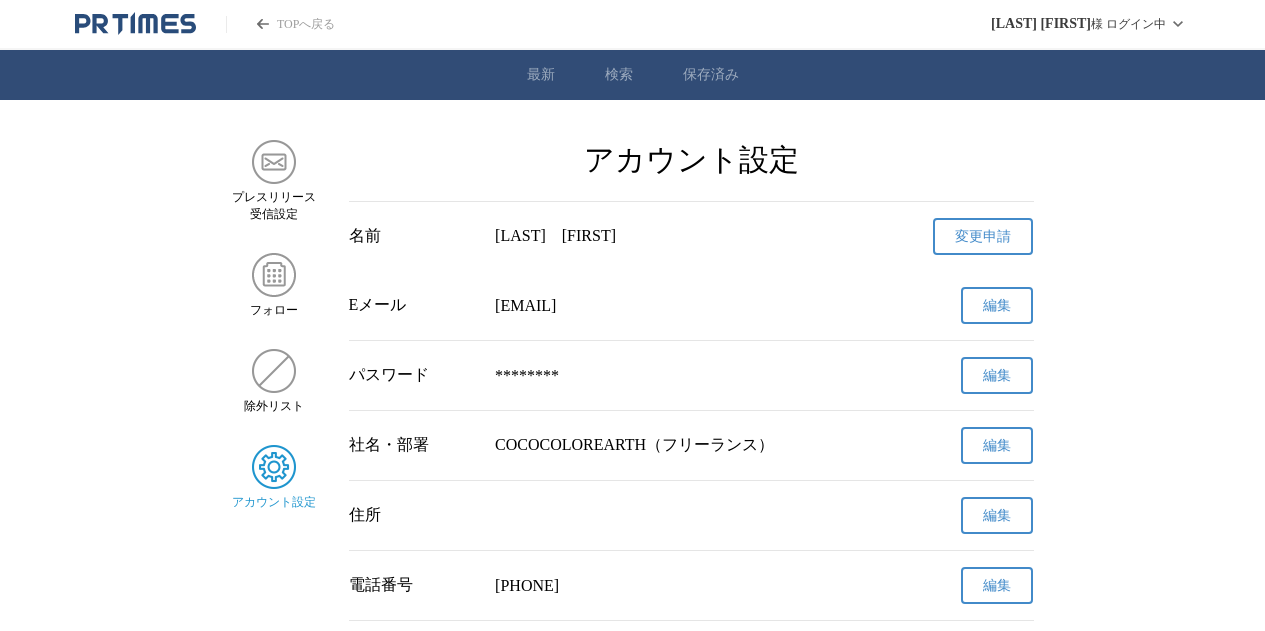 scroll, scrollTop: 0, scrollLeft: 0, axis: both 